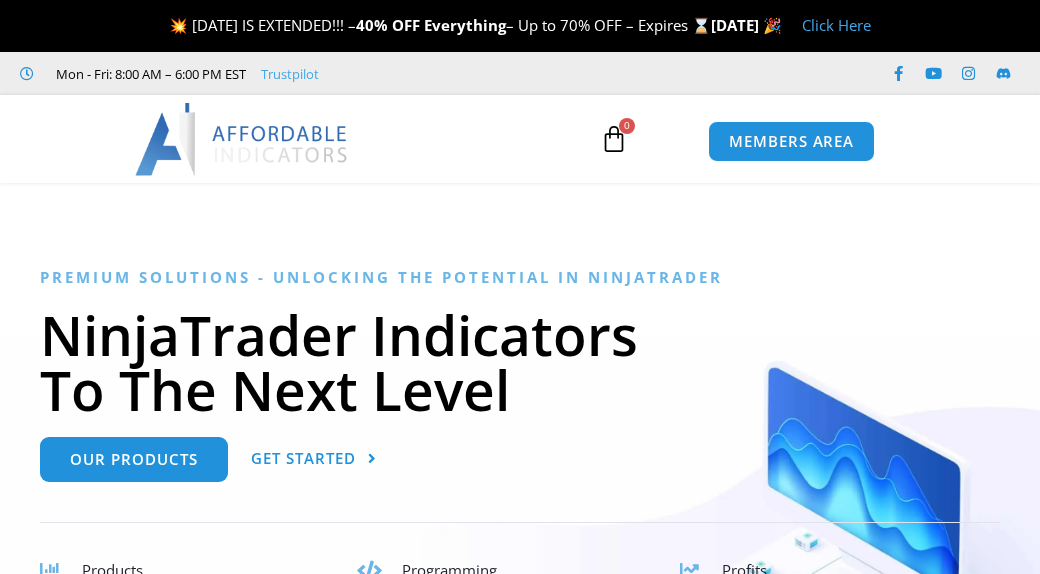 scroll, scrollTop: 0, scrollLeft: 0, axis: both 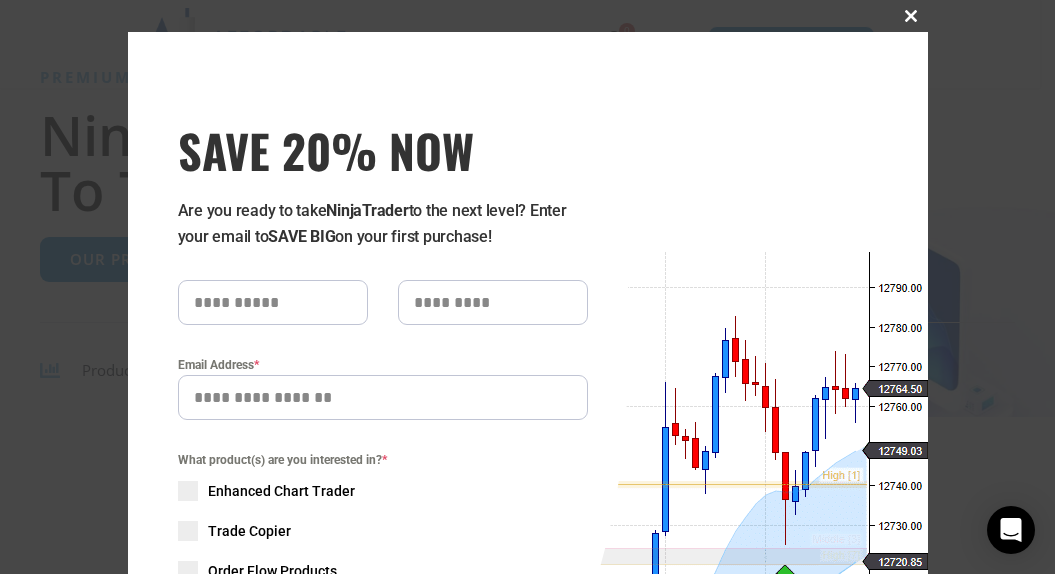 click at bounding box center (912, 16) 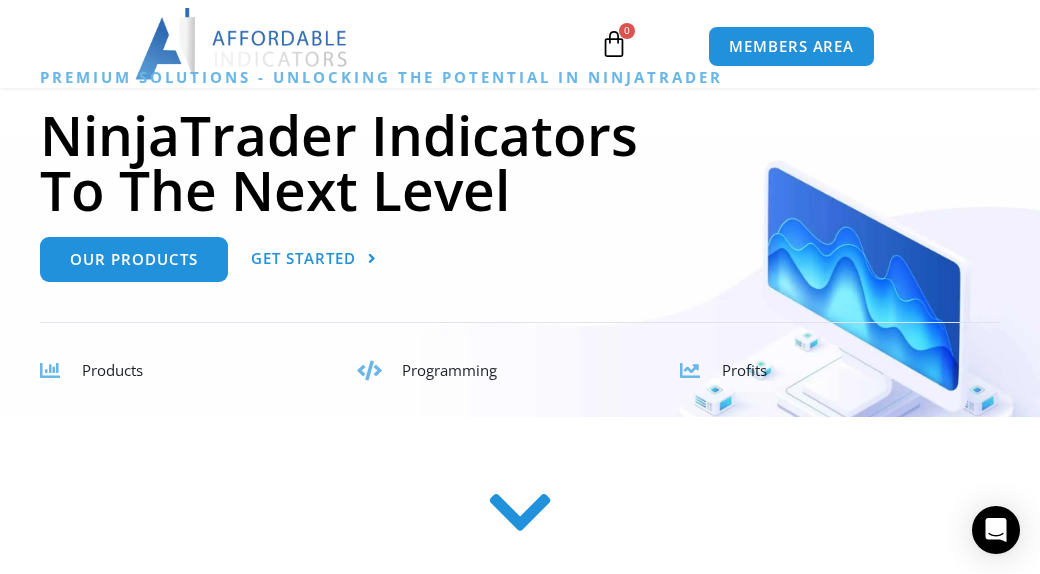 click on "Products" at bounding box center [112, 370] 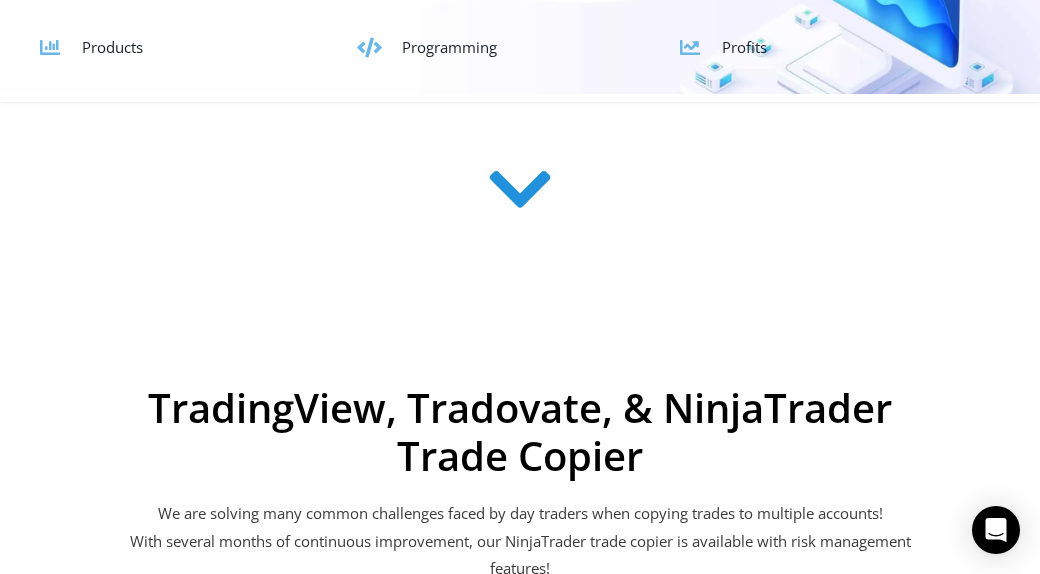 scroll, scrollTop: 200, scrollLeft: 0, axis: vertical 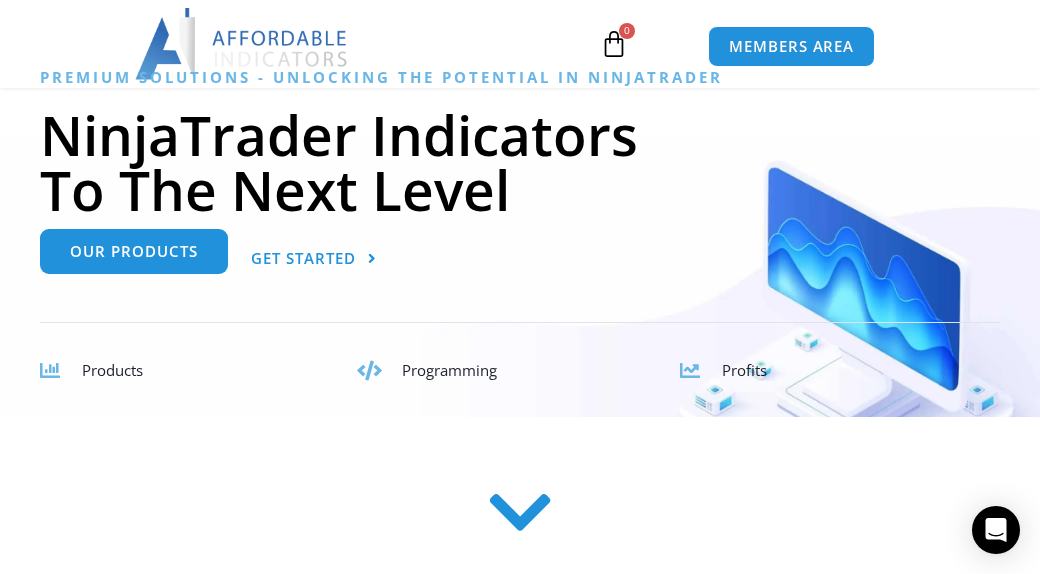 click on "Our Products" at bounding box center [134, 251] 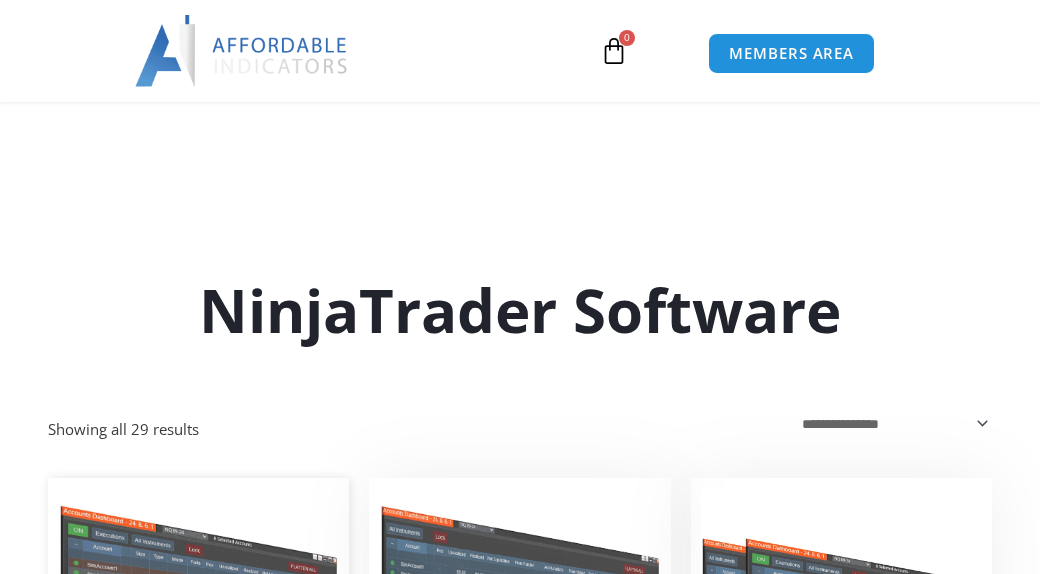 scroll, scrollTop: 400, scrollLeft: 0, axis: vertical 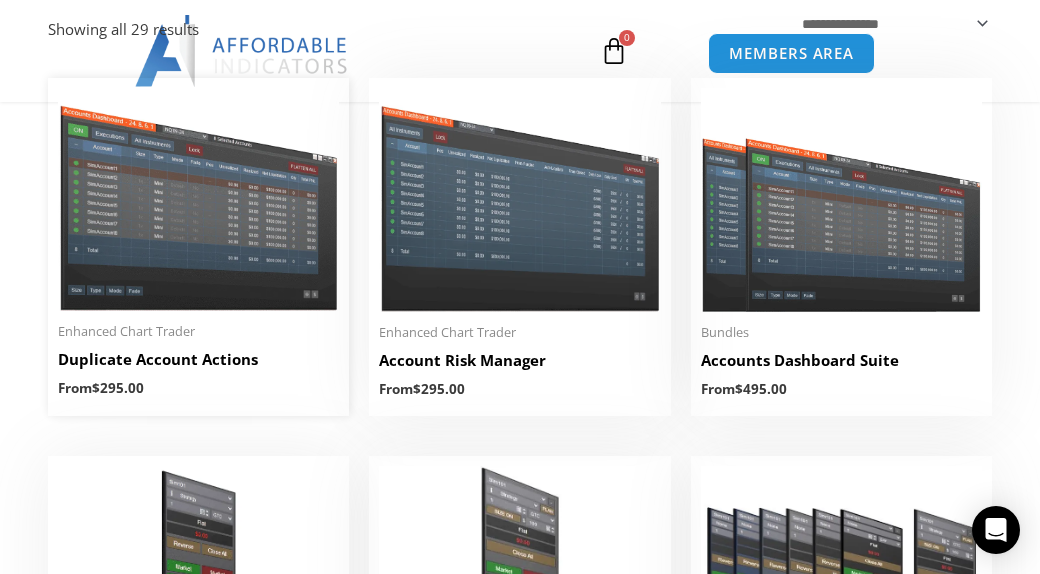 click on "Duplicate Account Actions" at bounding box center [198, 359] 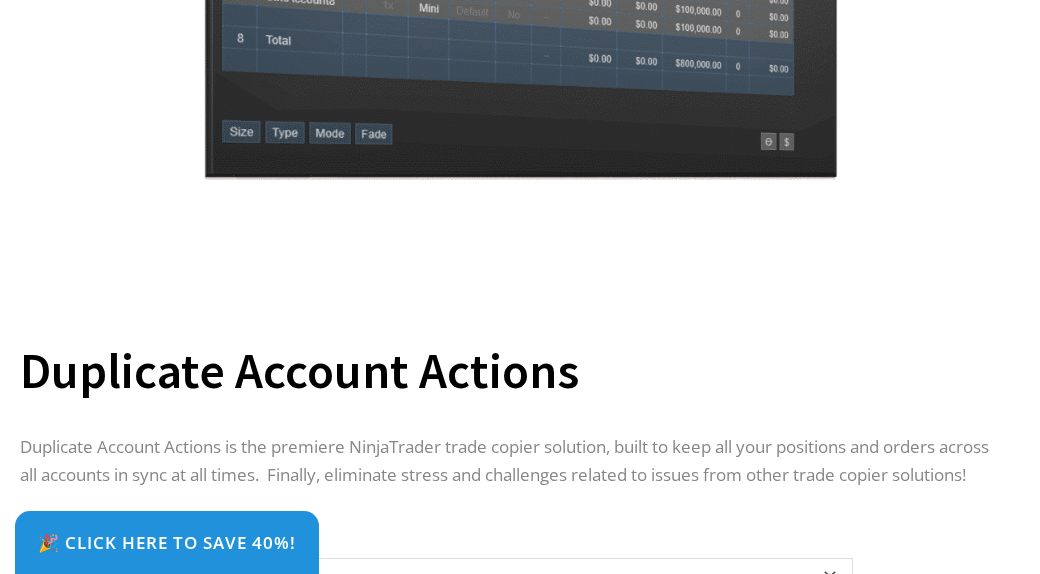 scroll, scrollTop: 0, scrollLeft: 0, axis: both 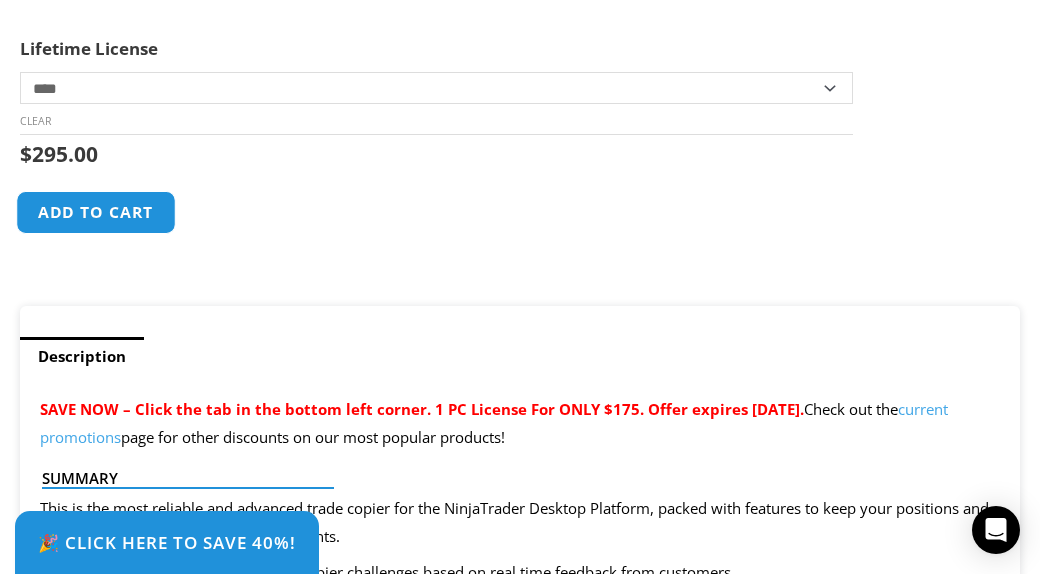 click on "Add to cart" 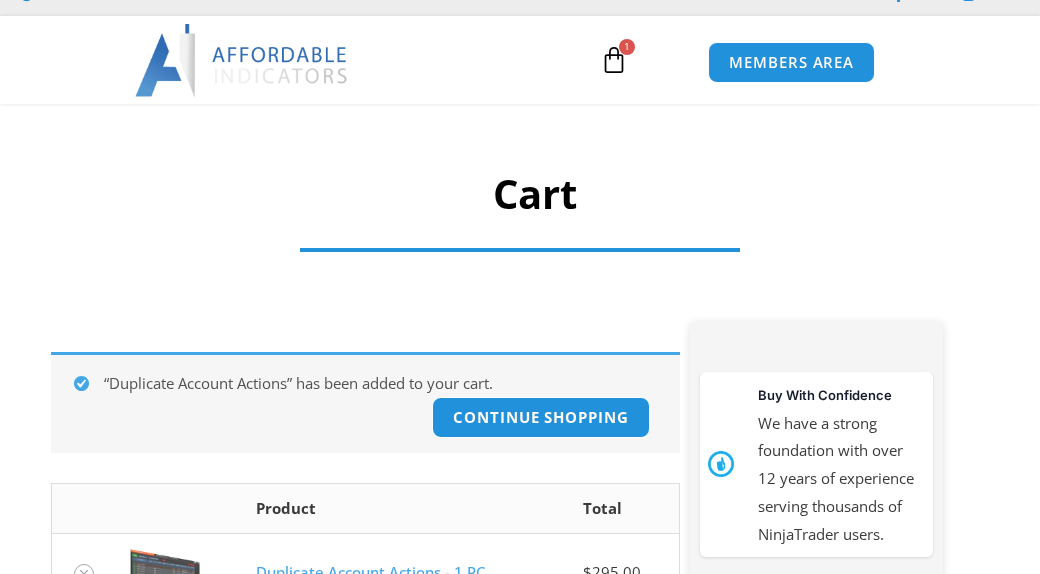 scroll, scrollTop: 0, scrollLeft: 0, axis: both 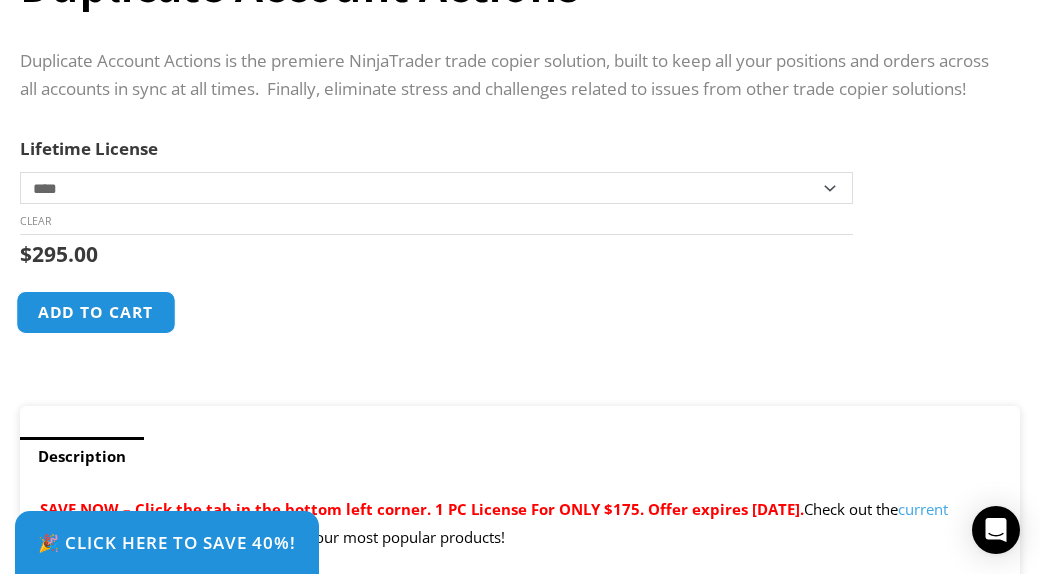 click on "Add to cart" 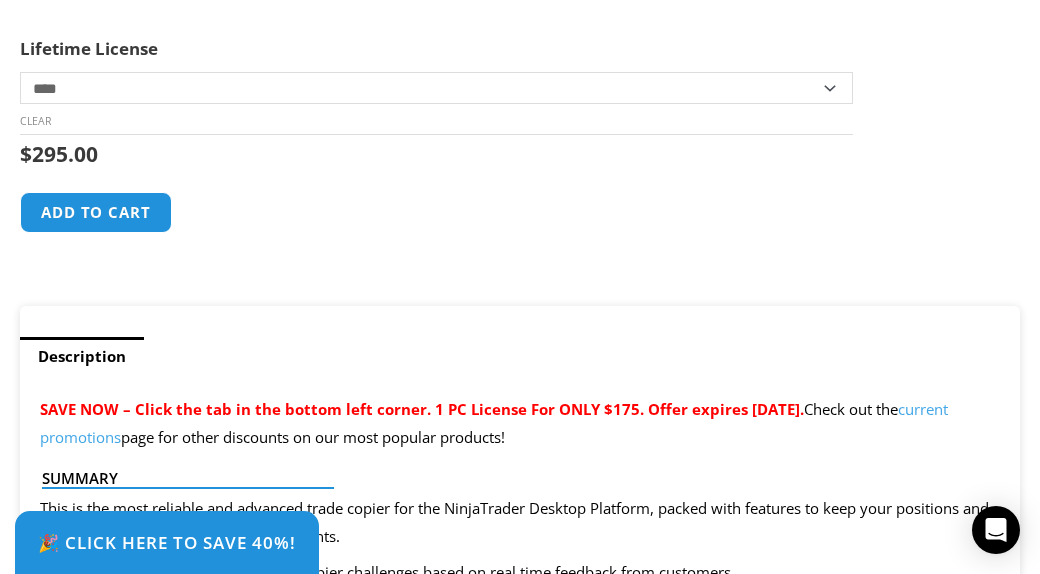 scroll, scrollTop: 1200, scrollLeft: 0, axis: vertical 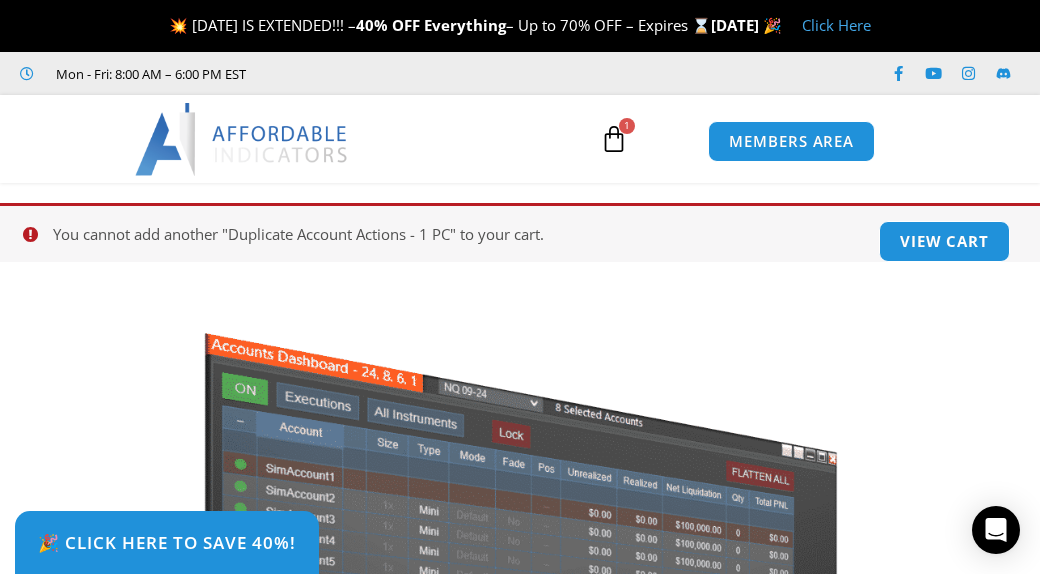 click at bounding box center (614, 139) 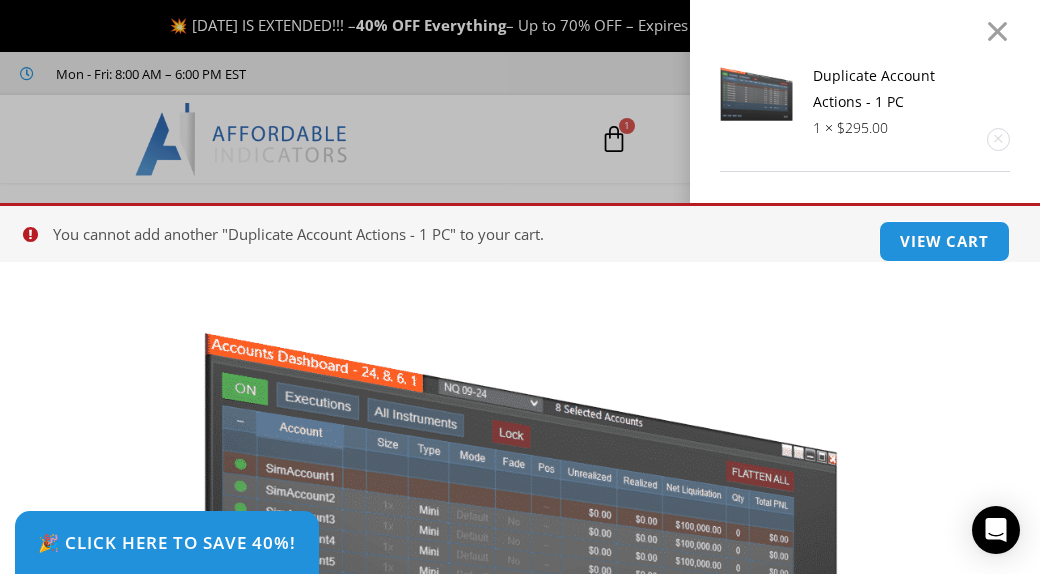 click on "Duplicate Account Actions - 1 PC" at bounding box center (886, 89) 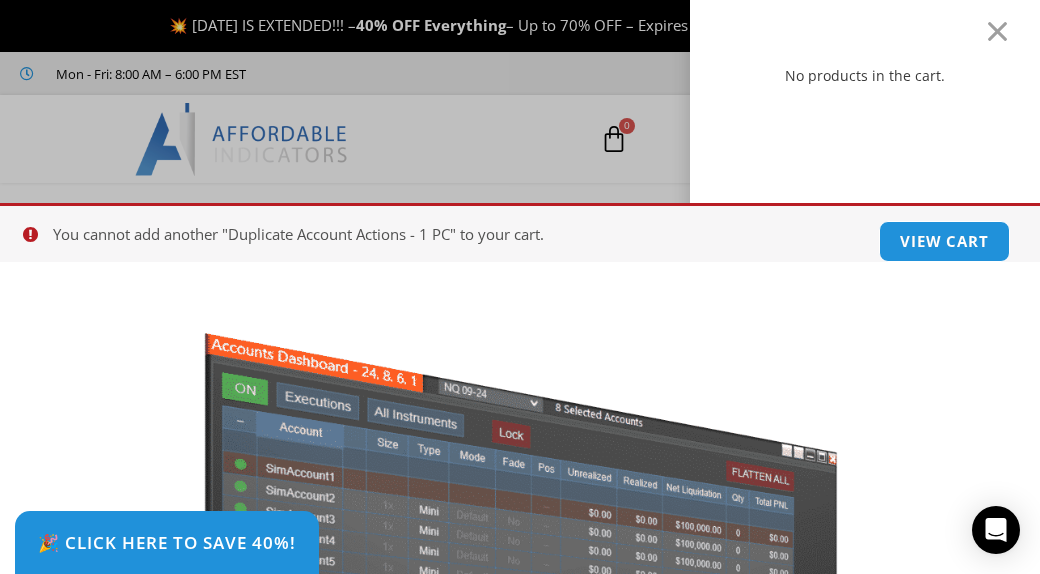 click on "**********" at bounding box center [520, 839] 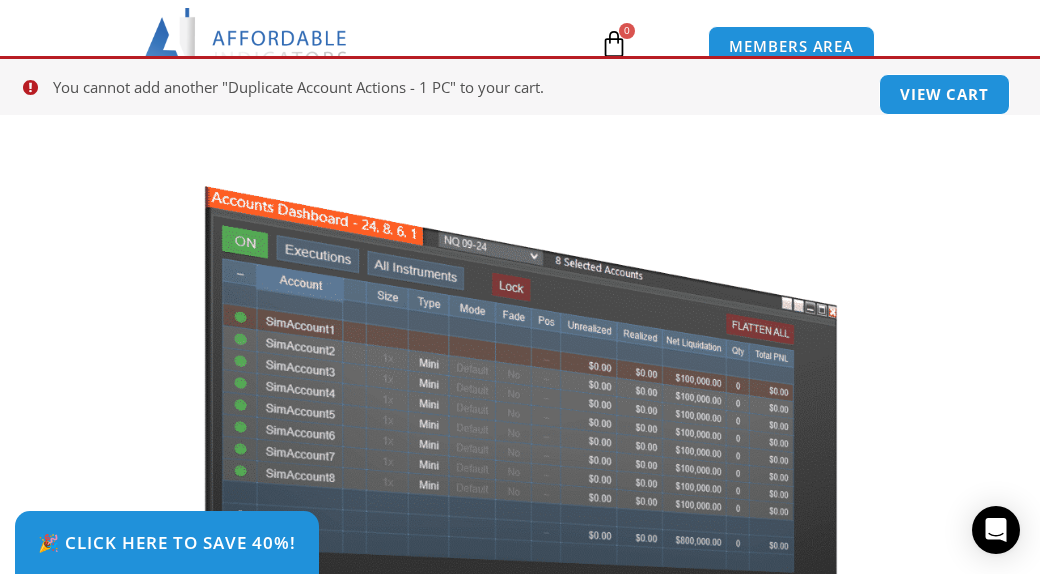 scroll, scrollTop: 200, scrollLeft: 0, axis: vertical 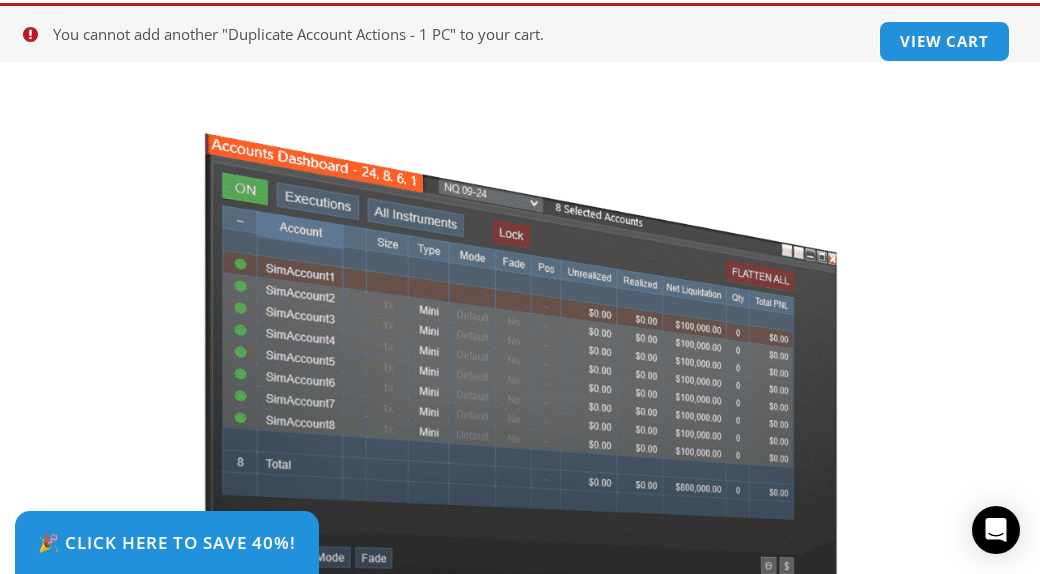 click on "🎉 Click Here to save 40%!" at bounding box center (520, 52) 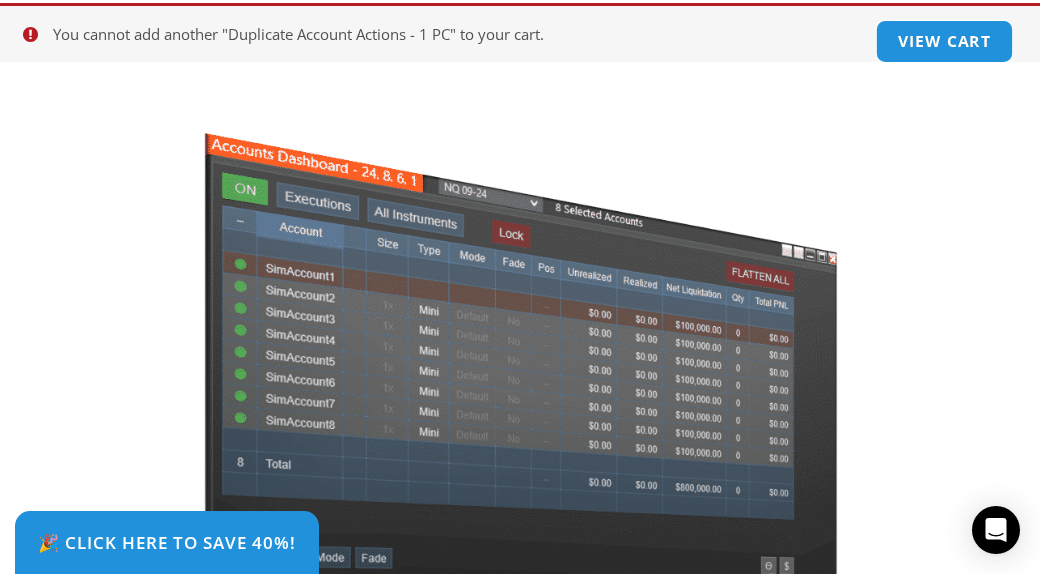 click on "View cart" at bounding box center [945, 41] 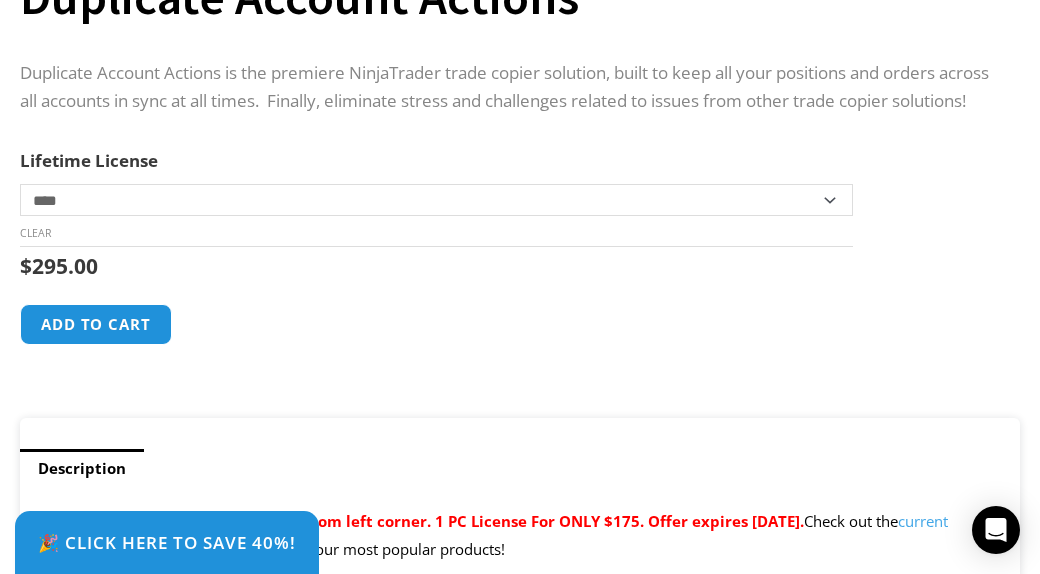 scroll, scrollTop: 1000, scrollLeft: 0, axis: vertical 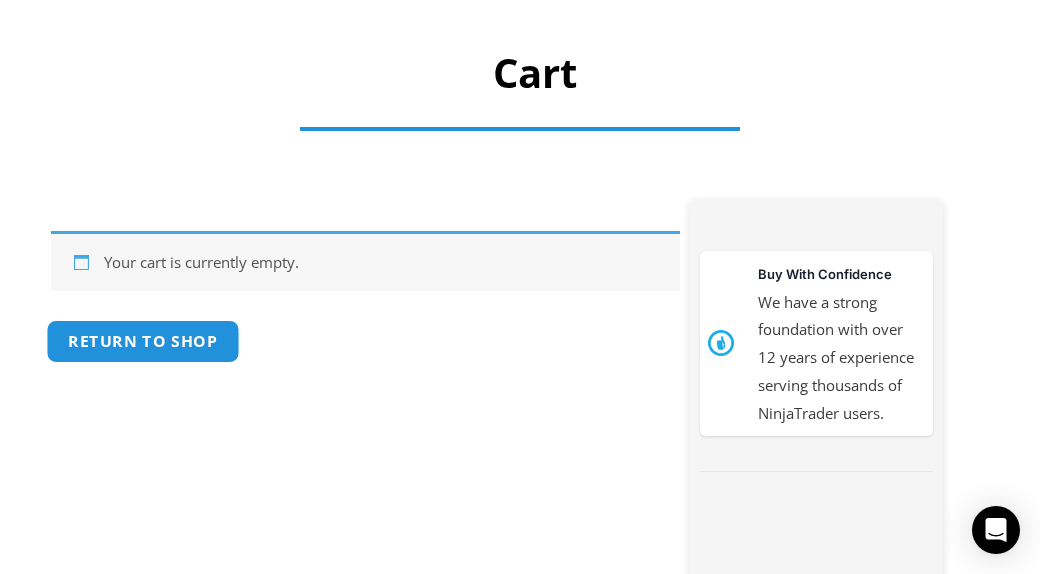 click on "Return to shop" at bounding box center (143, 341) 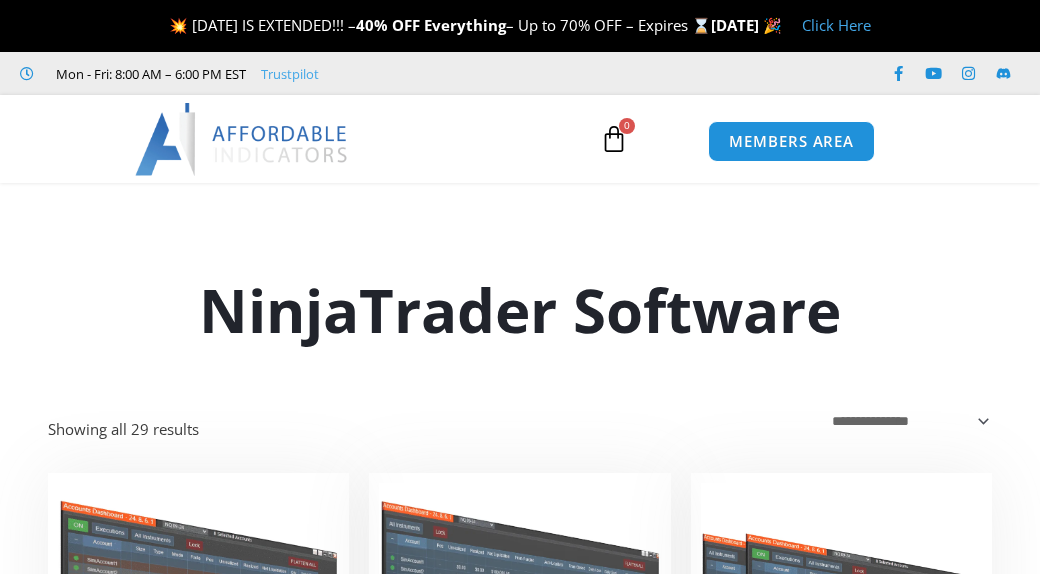 scroll, scrollTop: 0, scrollLeft: 0, axis: both 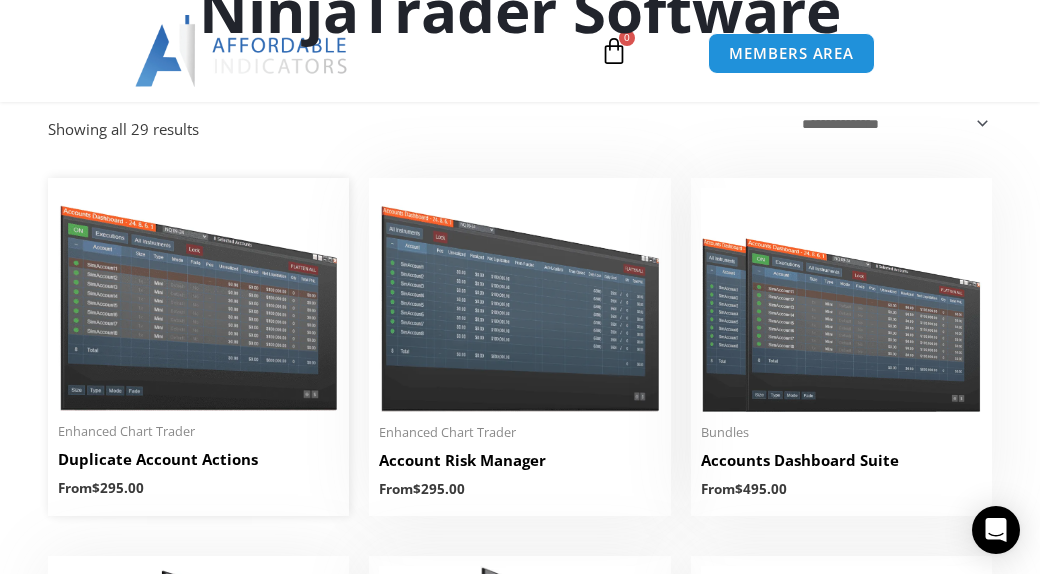 click at bounding box center (198, 300) 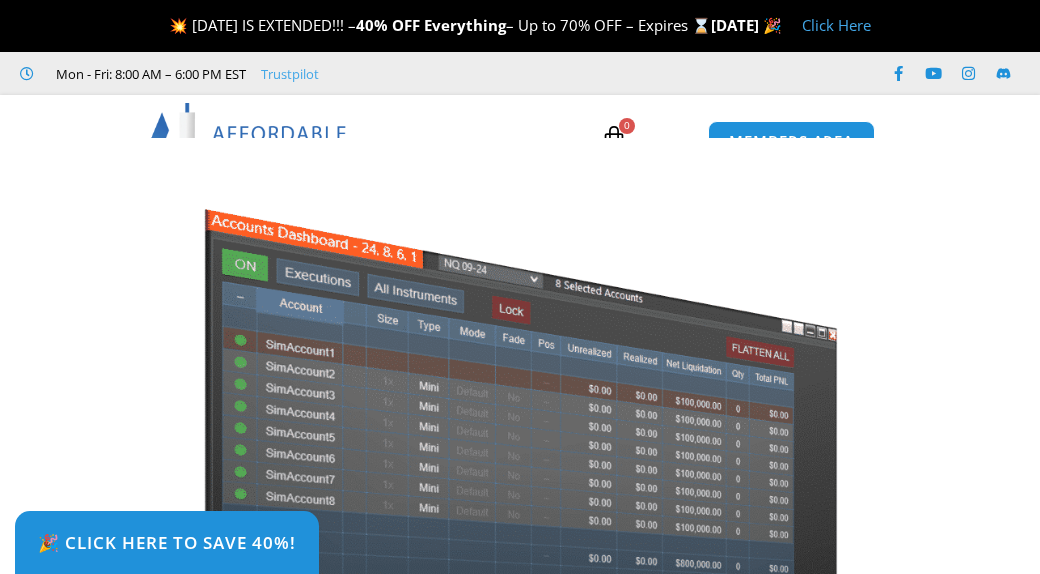 scroll, scrollTop: 0, scrollLeft: 0, axis: both 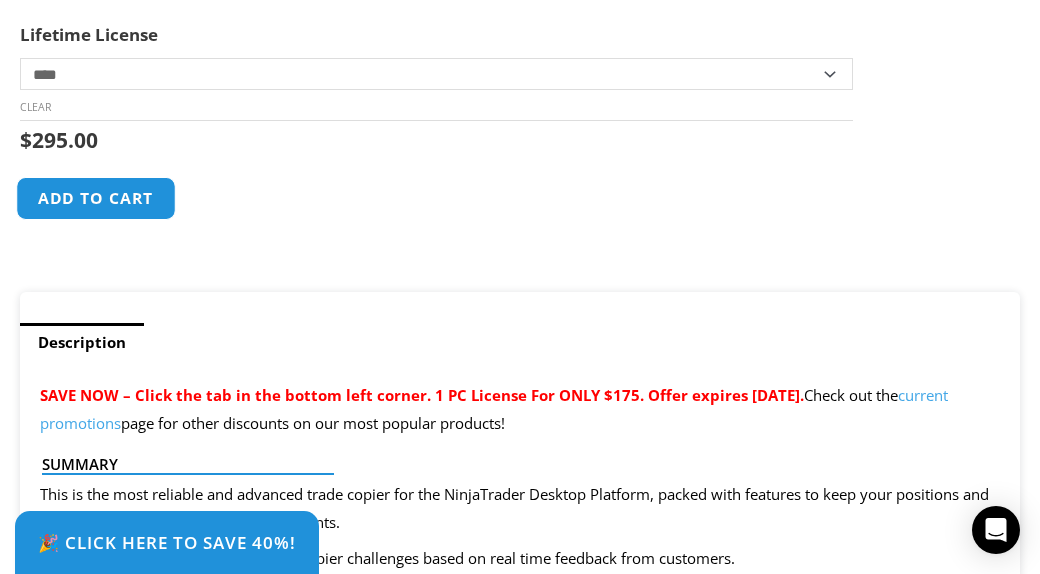 click on "Add to cart" 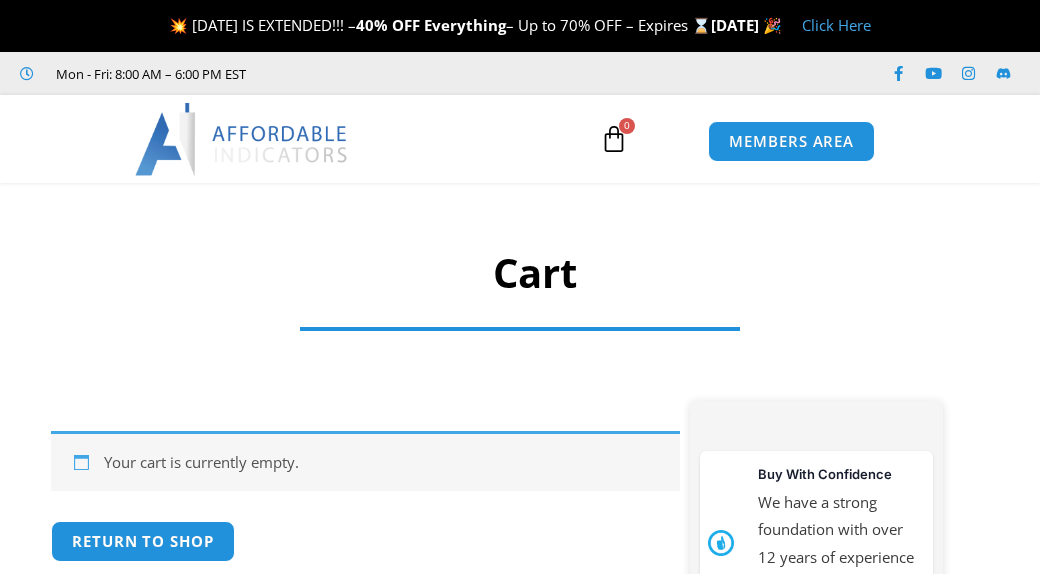 scroll, scrollTop: 0, scrollLeft: 0, axis: both 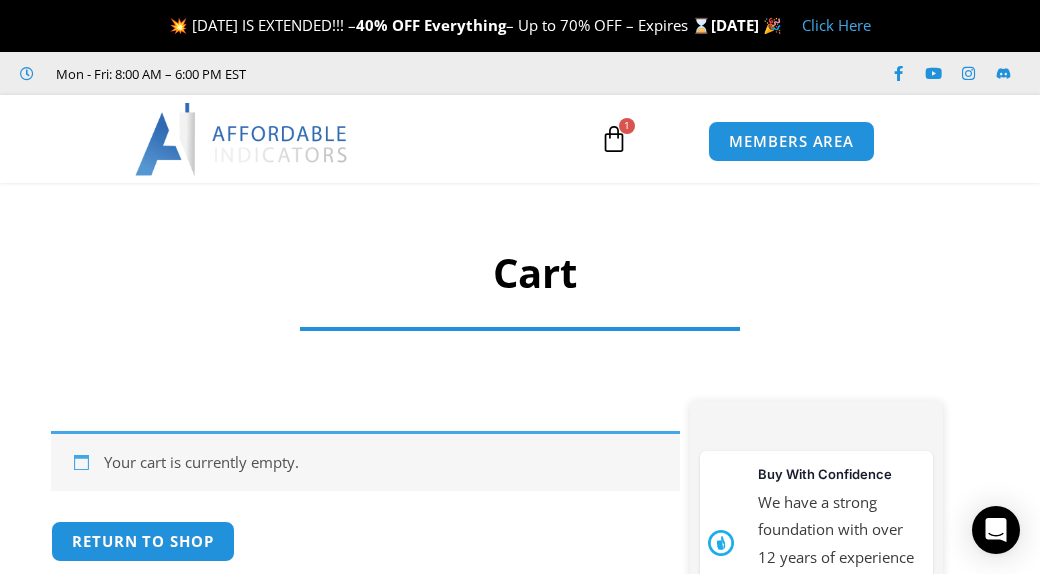 click at bounding box center [614, 139] 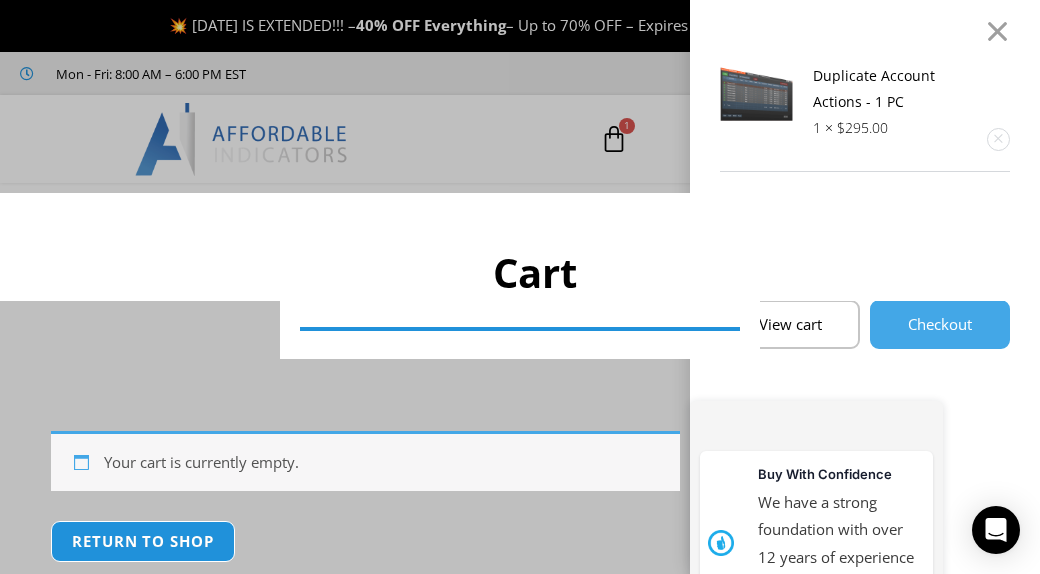 click on "Cart" at bounding box center (520, 271) 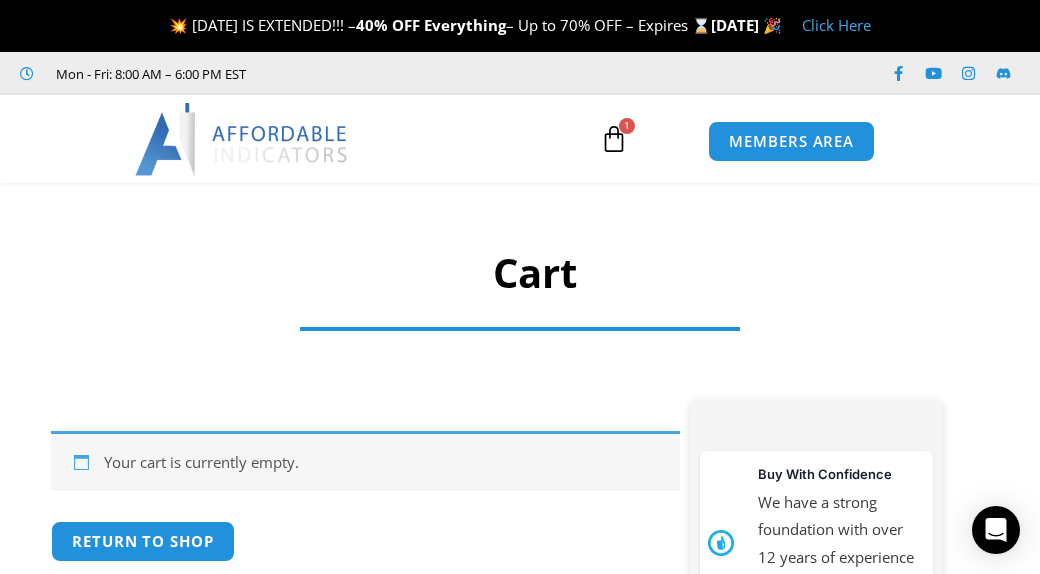 click at bounding box center [614, 139] 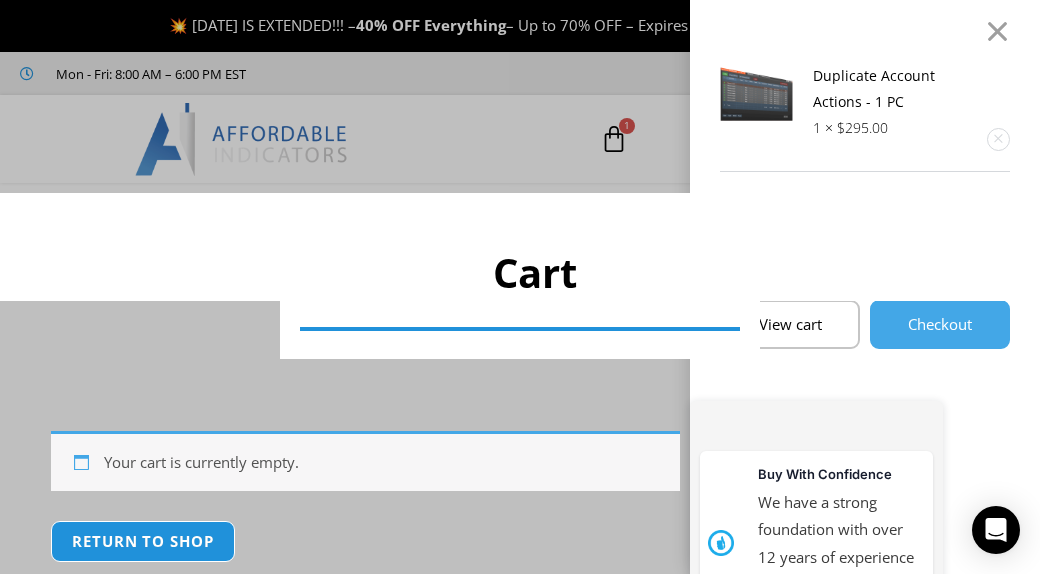 click on "Cart" at bounding box center (520, 271) 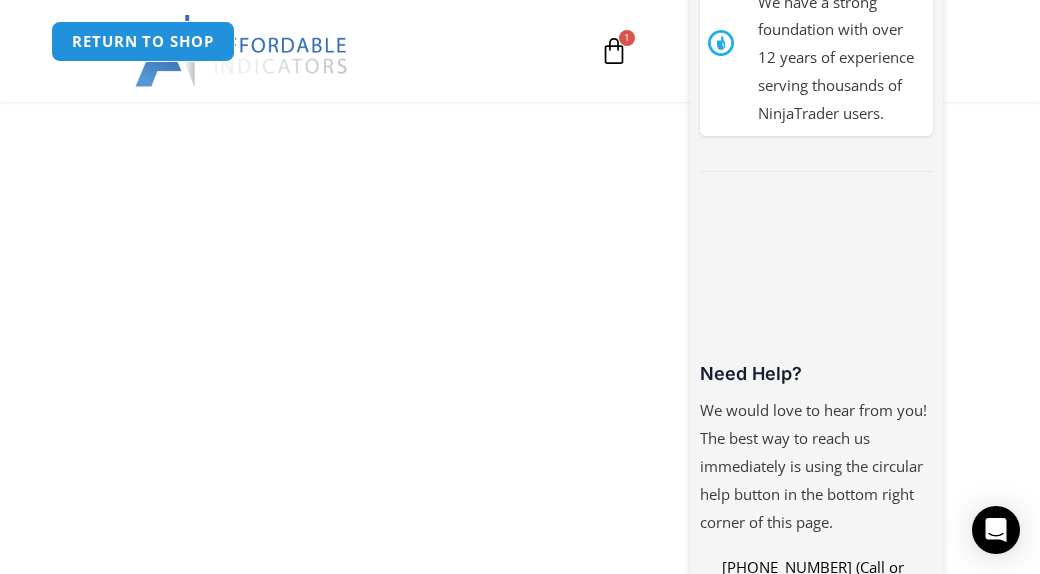 scroll, scrollTop: 0, scrollLeft: 0, axis: both 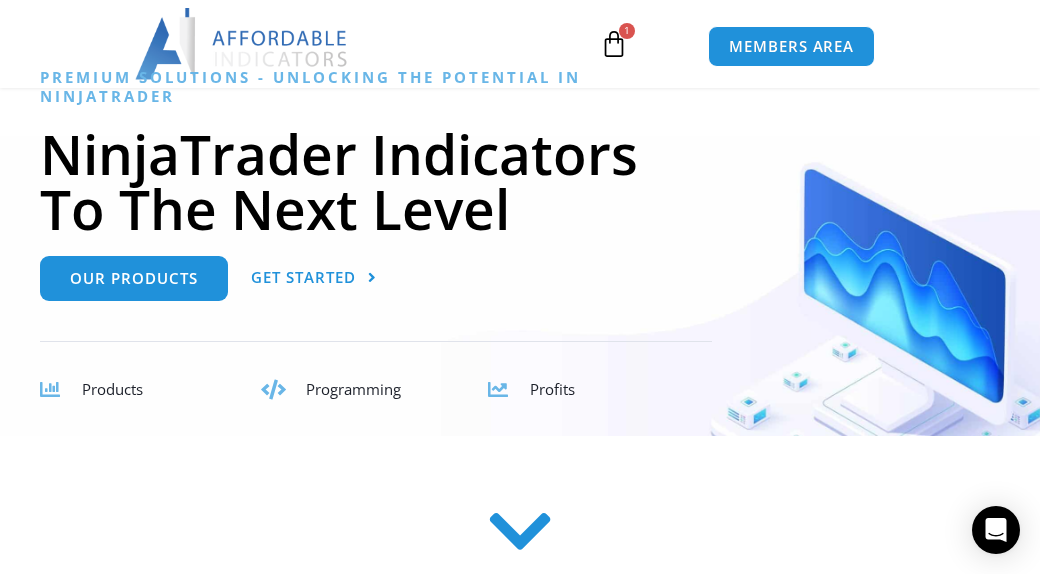 click at bounding box center [520, 224] 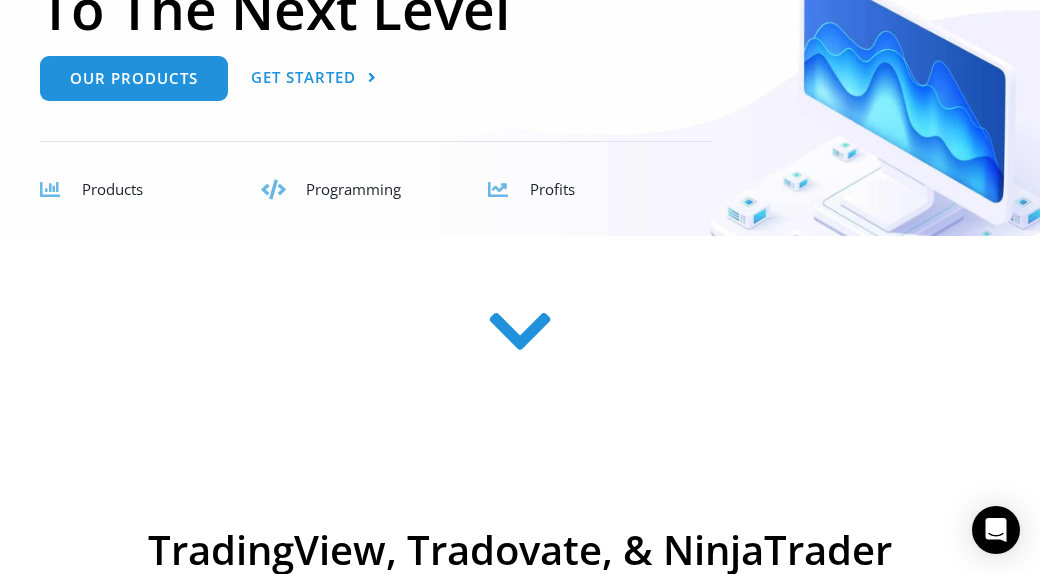 scroll, scrollTop: 0, scrollLeft: 0, axis: both 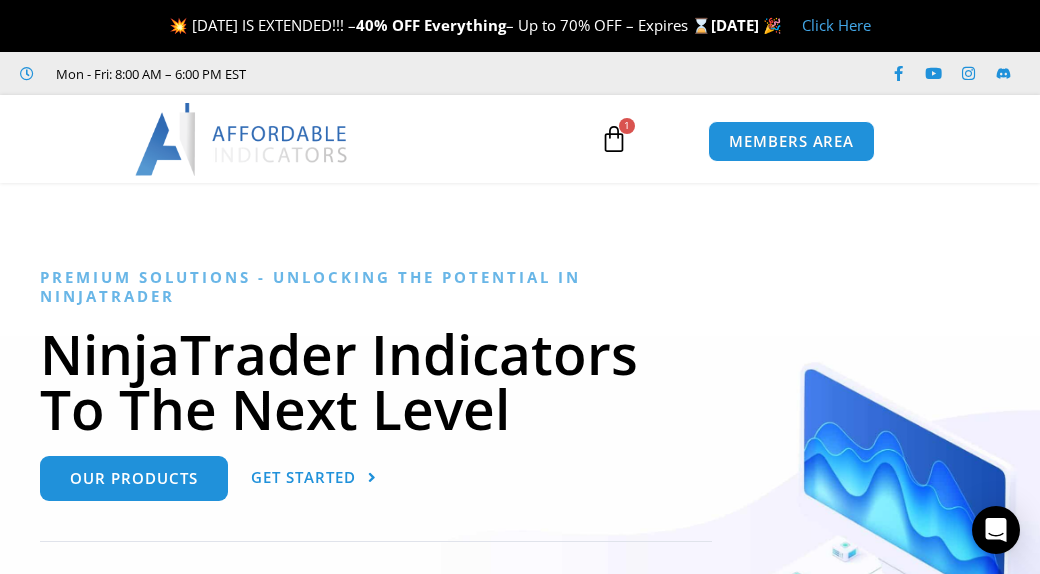 click at bounding box center [614, 139] 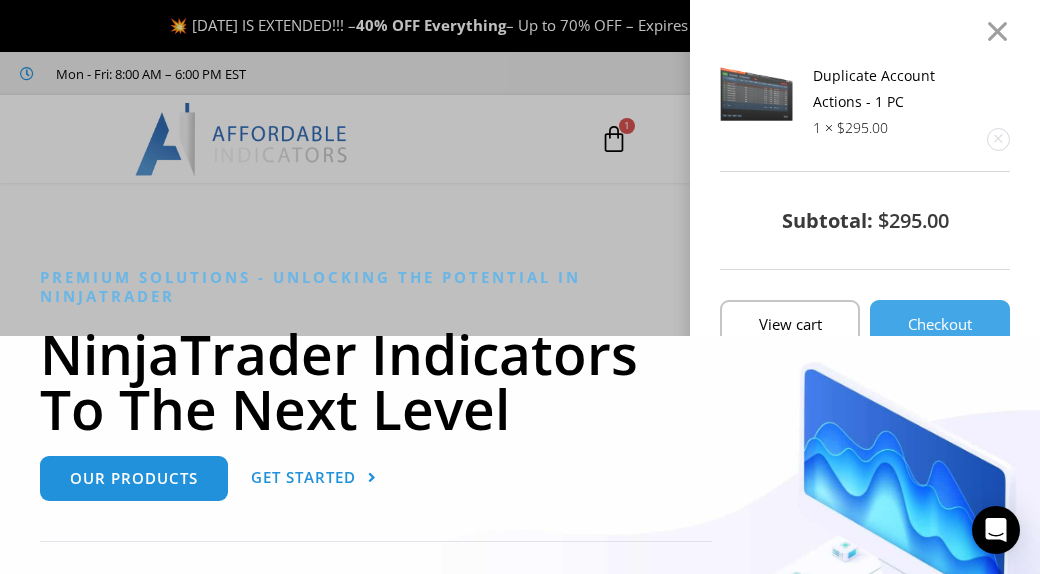 click on "Premium Solutions - Unlocking the Potential in NinjaTrader
NinjaTrader Indicators
To The Next Level
Our Products
Get Started
Products
Programming
Profits" at bounding box center (520, 444) 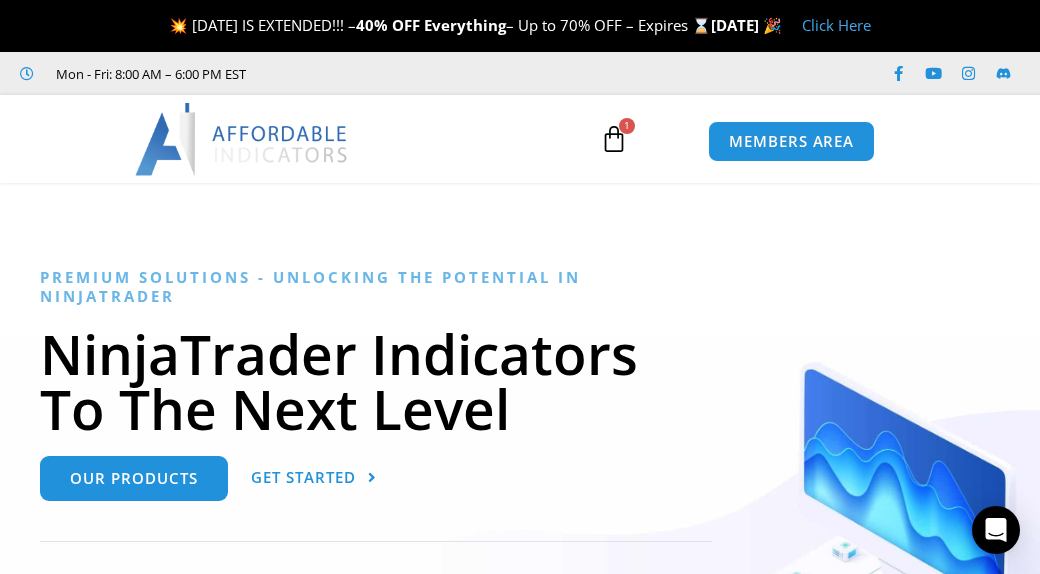 click at bounding box center (614, 139) 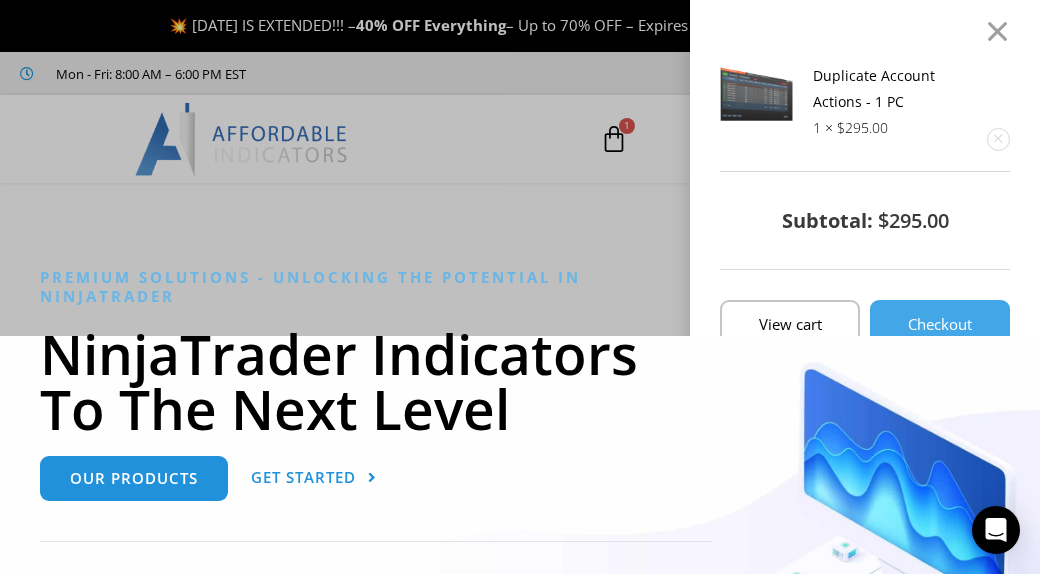 click on "Premium Solutions - Unlocking the Potential in NinjaTrader
NinjaTrader Indicators
To The Next Level
Our Products
Get Started
Products
Programming
Profits" at bounding box center (520, 444) 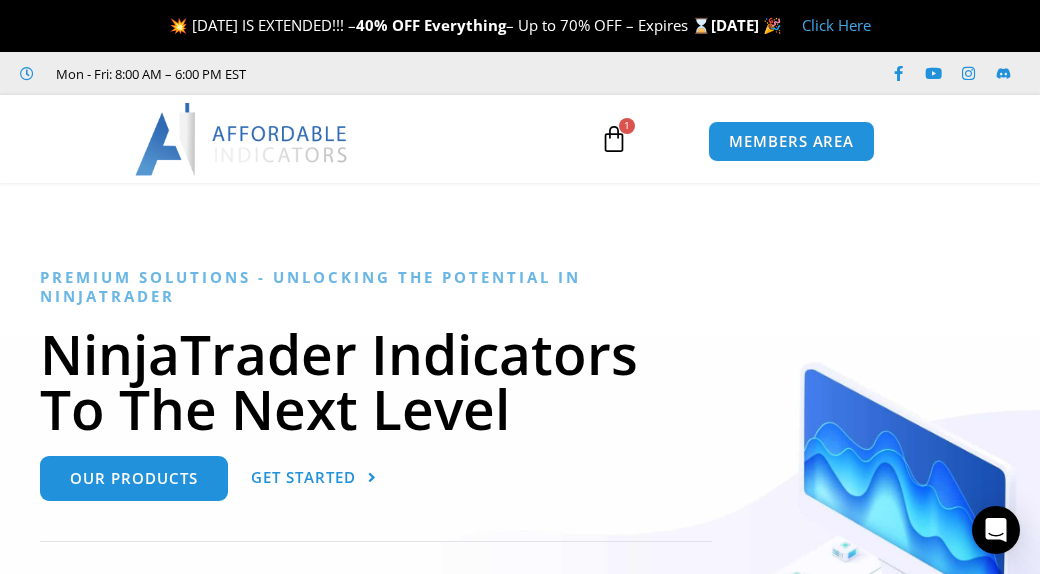 click at bounding box center (614, 139) 